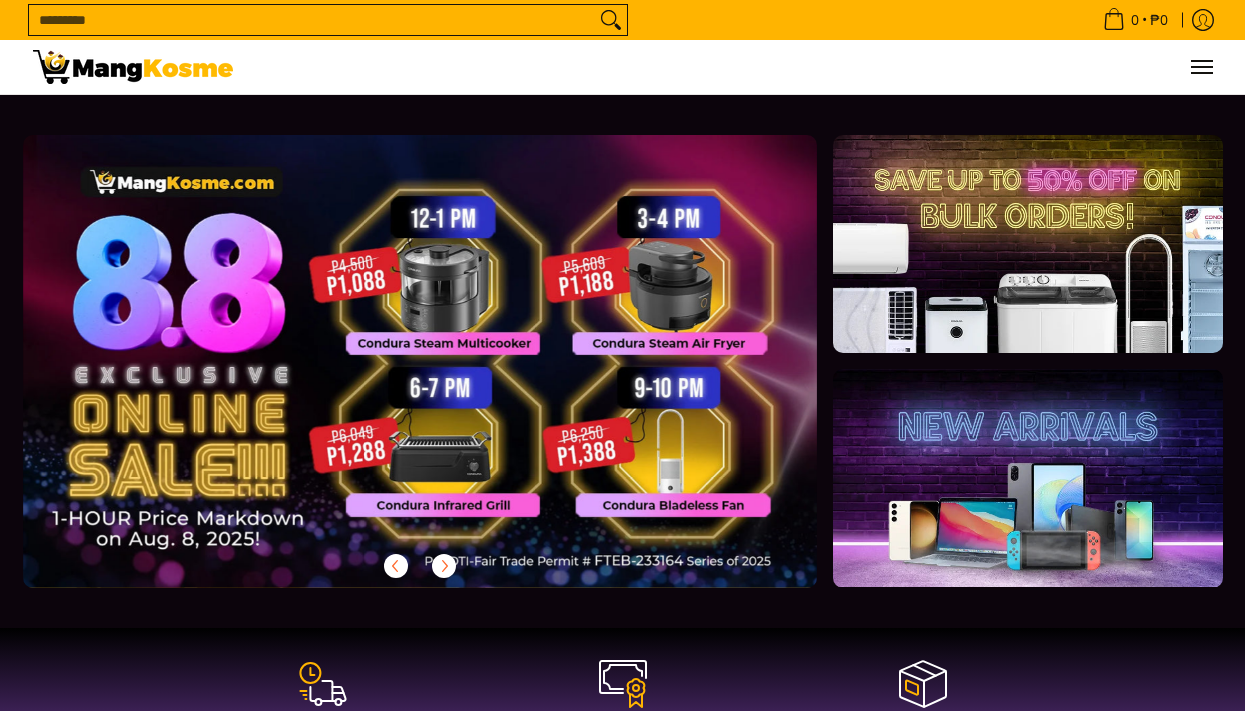scroll, scrollTop: 0, scrollLeft: 0, axis: both 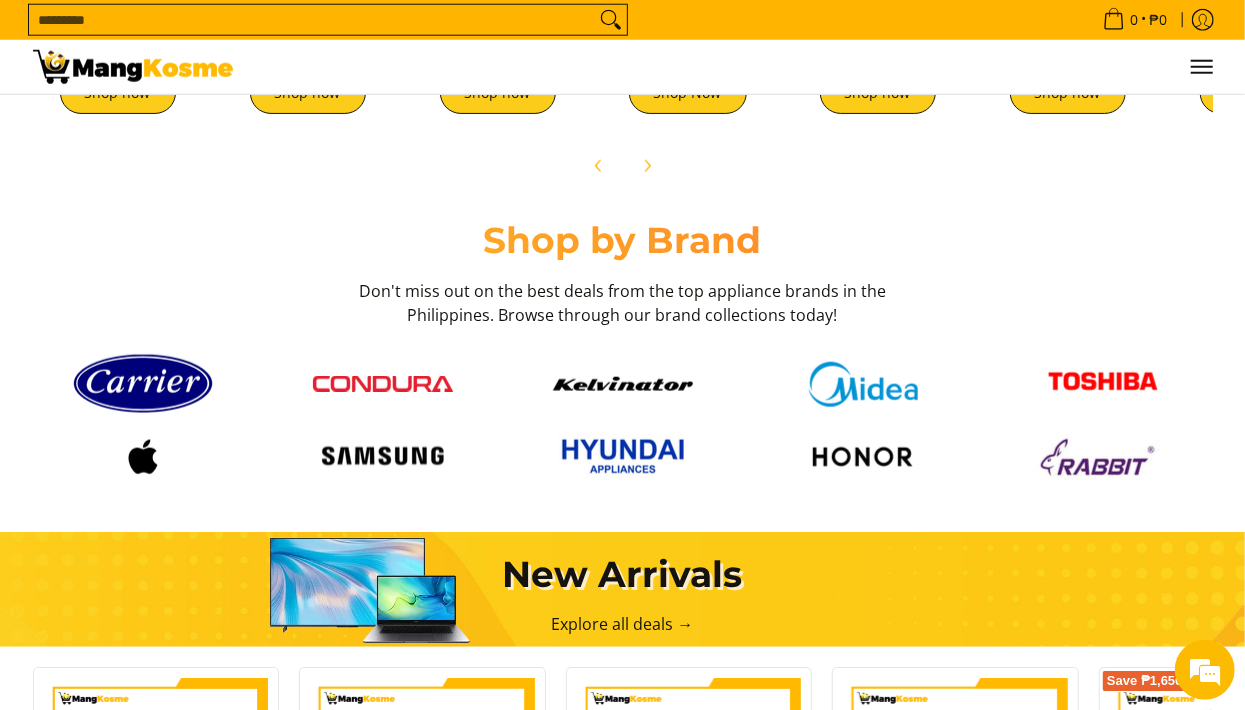 click at bounding box center (623, 419) 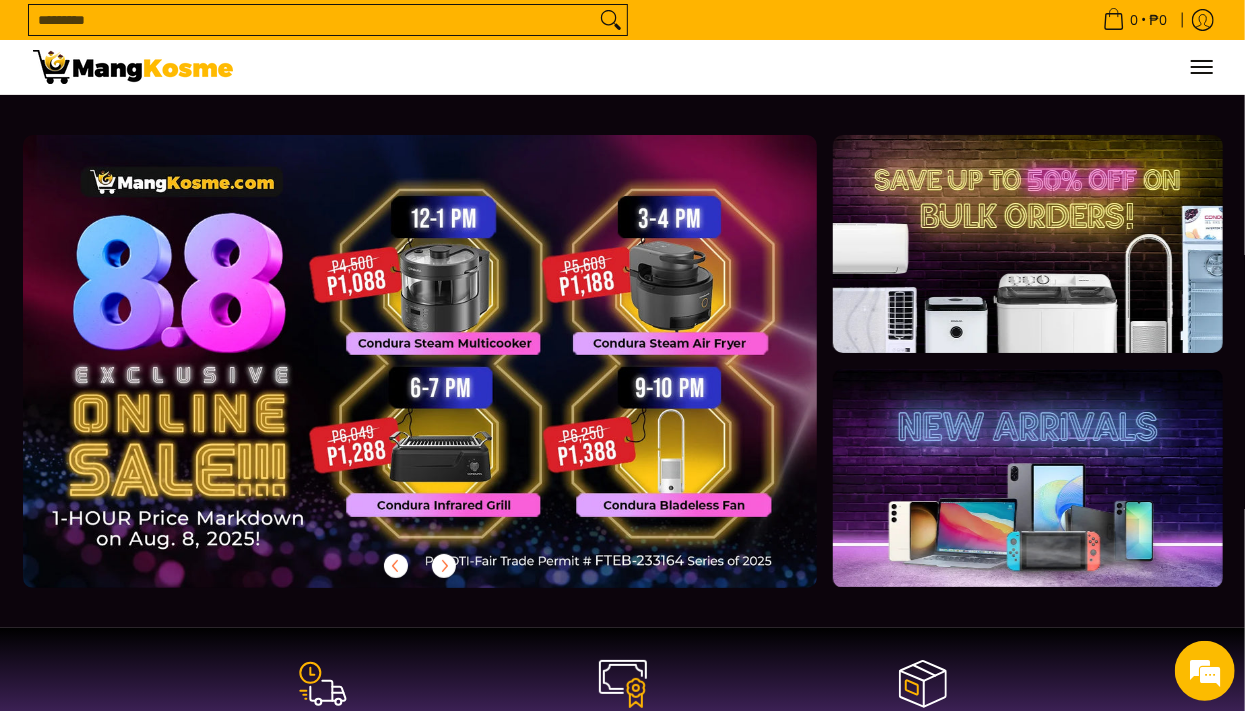 scroll, scrollTop: 0, scrollLeft: 0, axis: both 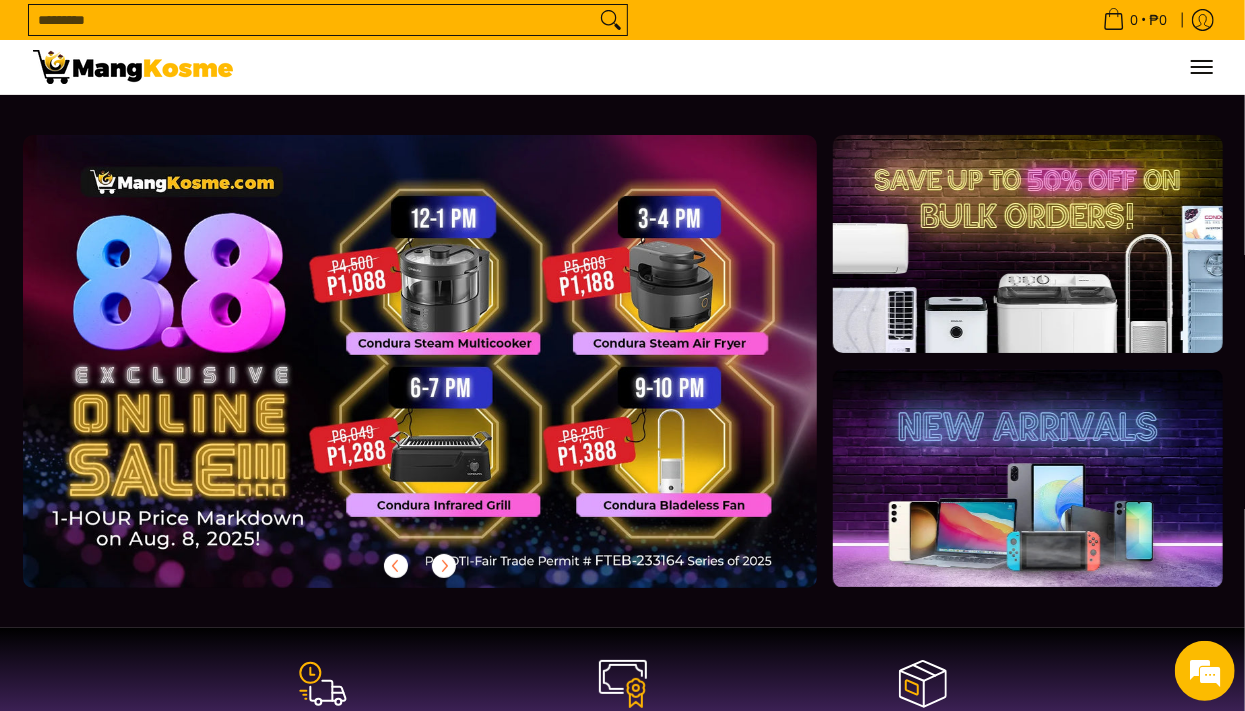 click on "0
Log in
Create an Account
Search..." at bounding box center (733, 67) 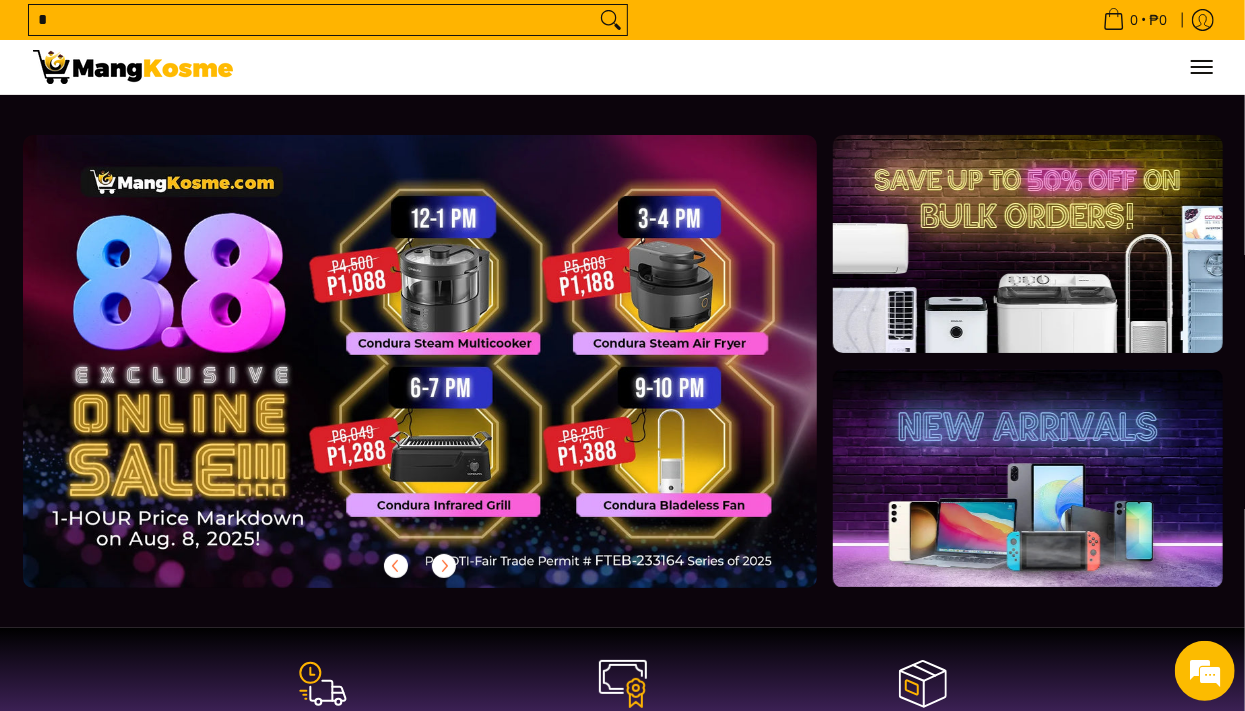 scroll, scrollTop: 0, scrollLeft: 0, axis: both 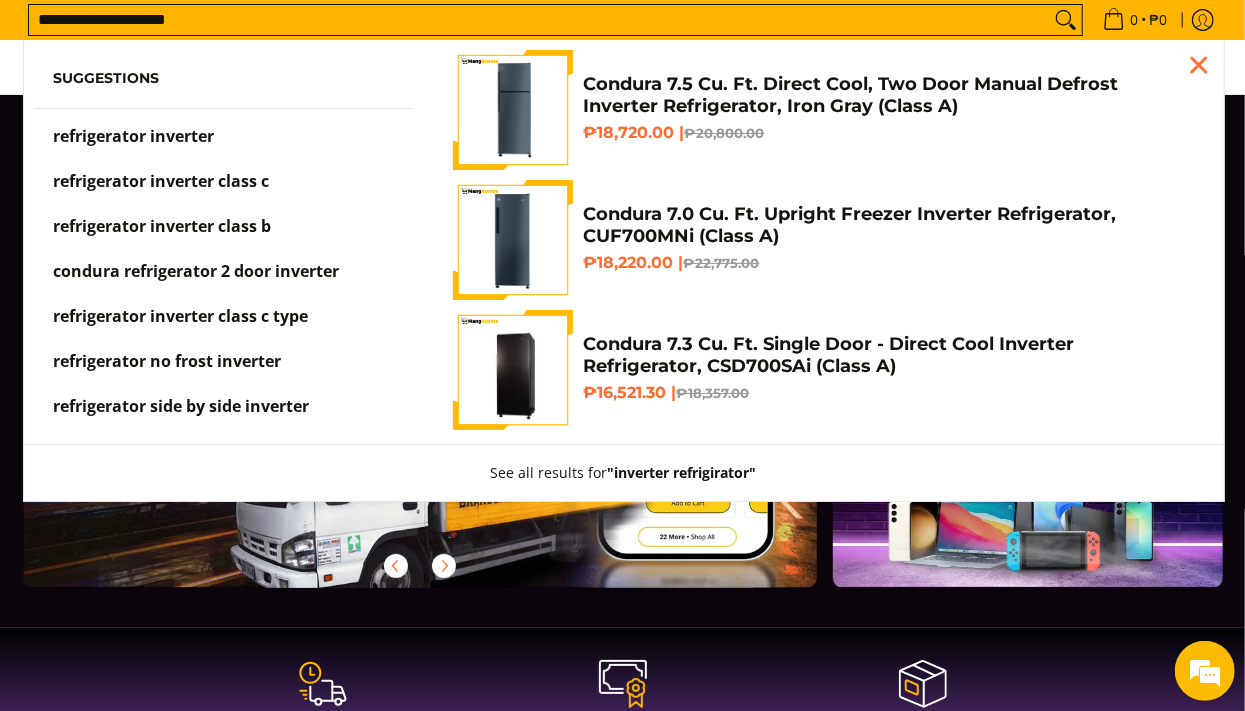 type on "**********" 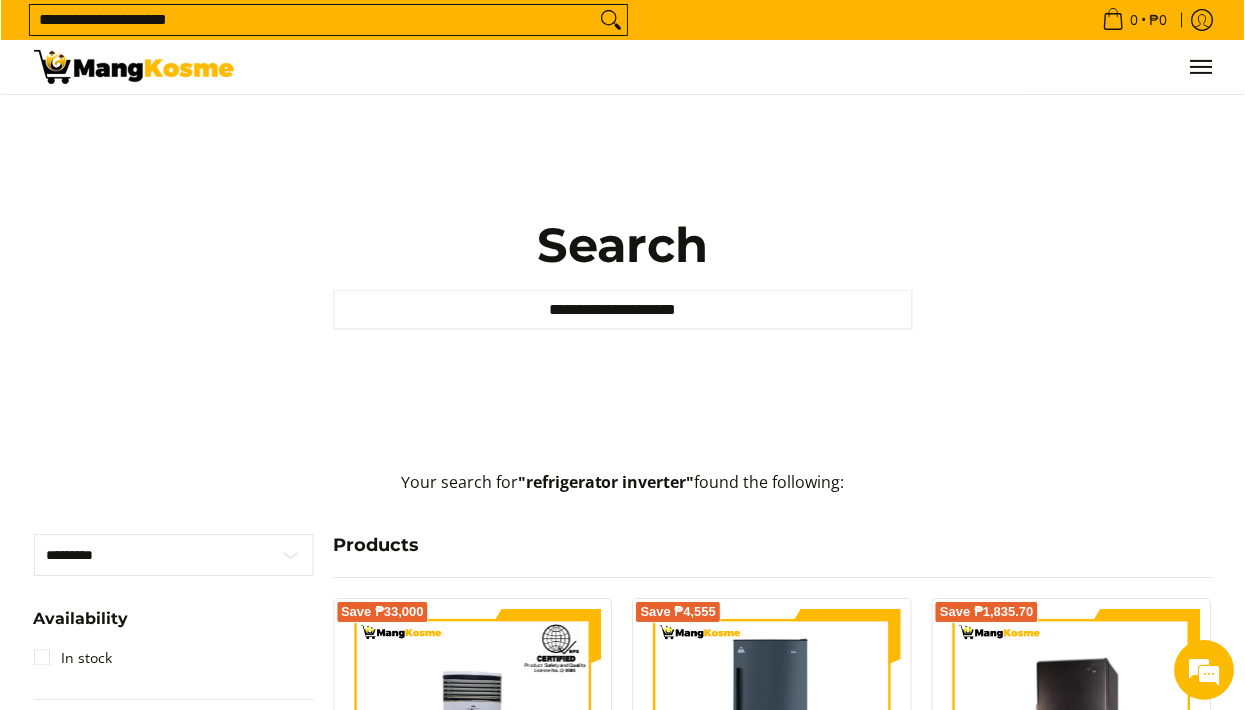 scroll, scrollTop: 300, scrollLeft: 0, axis: vertical 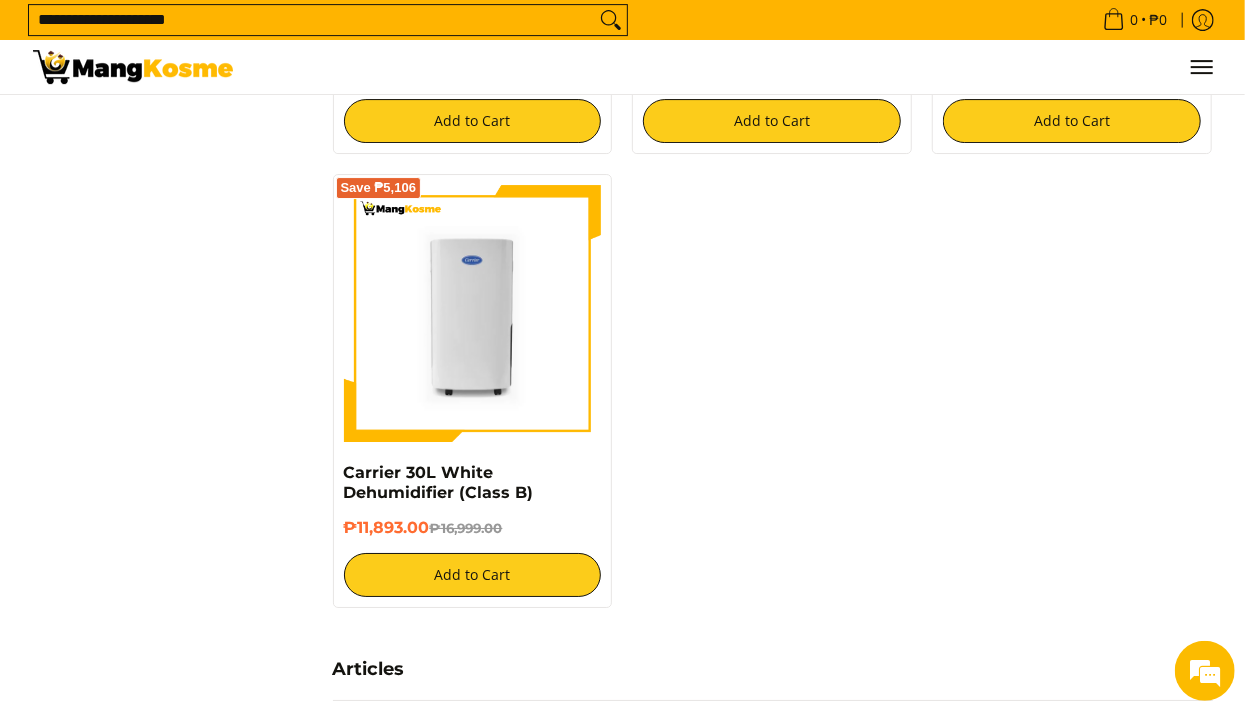 click on "**********" at bounding box center [312, 20] 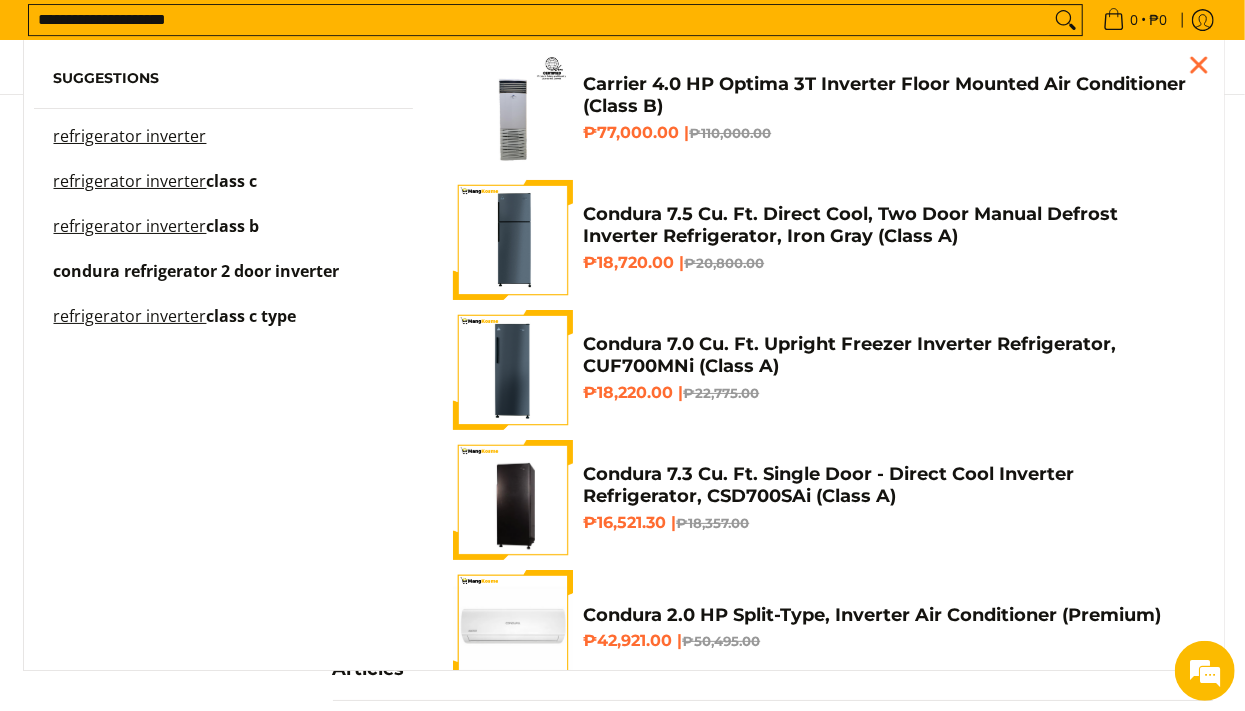 click on "class c" at bounding box center (232, 181) 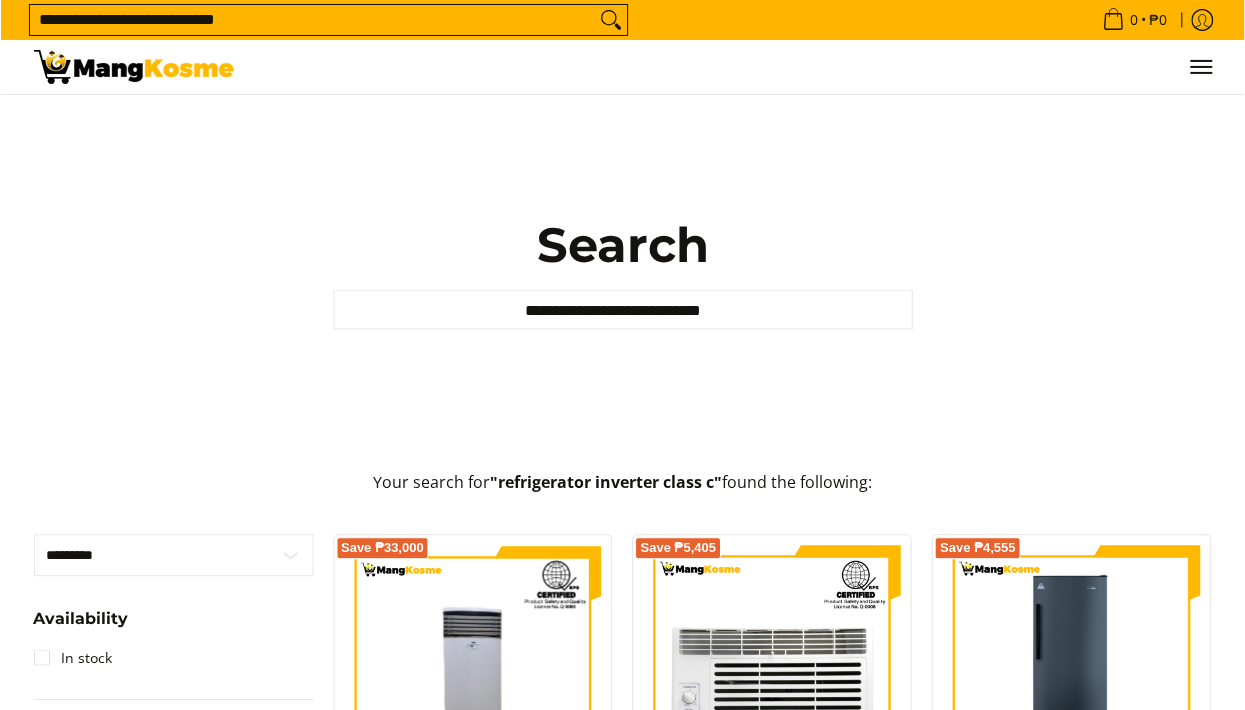 scroll, scrollTop: 235, scrollLeft: 0, axis: vertical 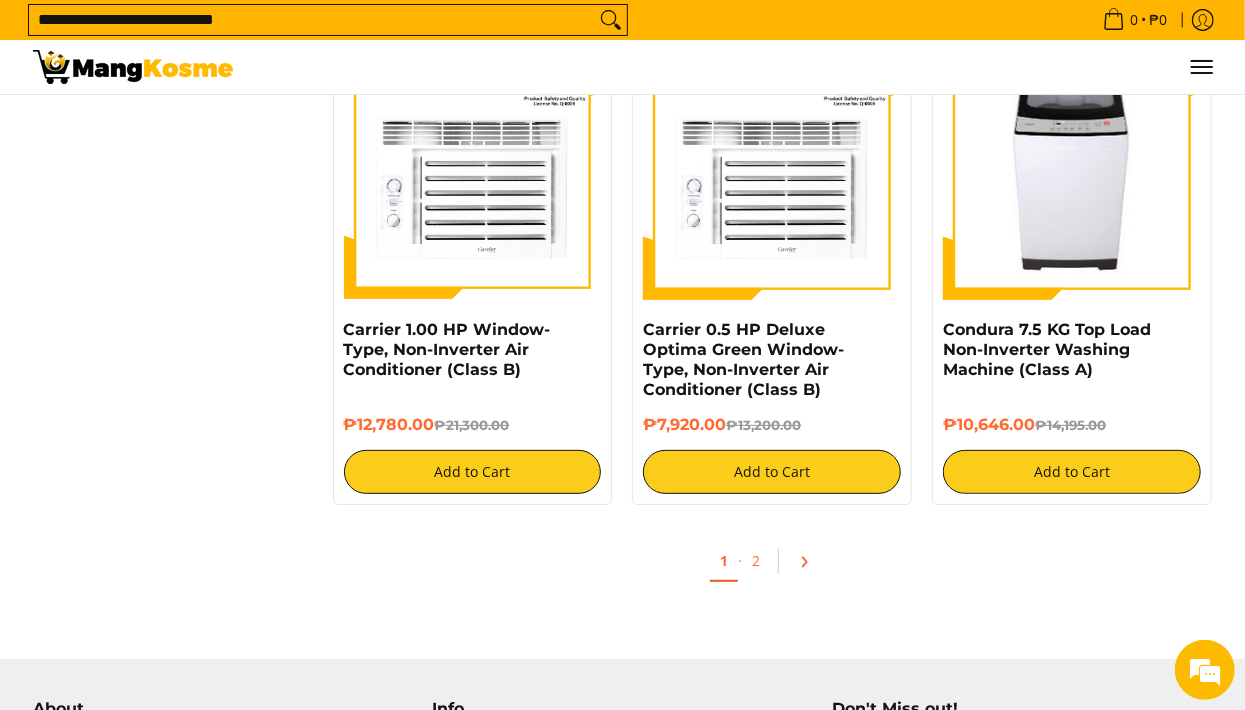 click at bounding box center [811, 562] 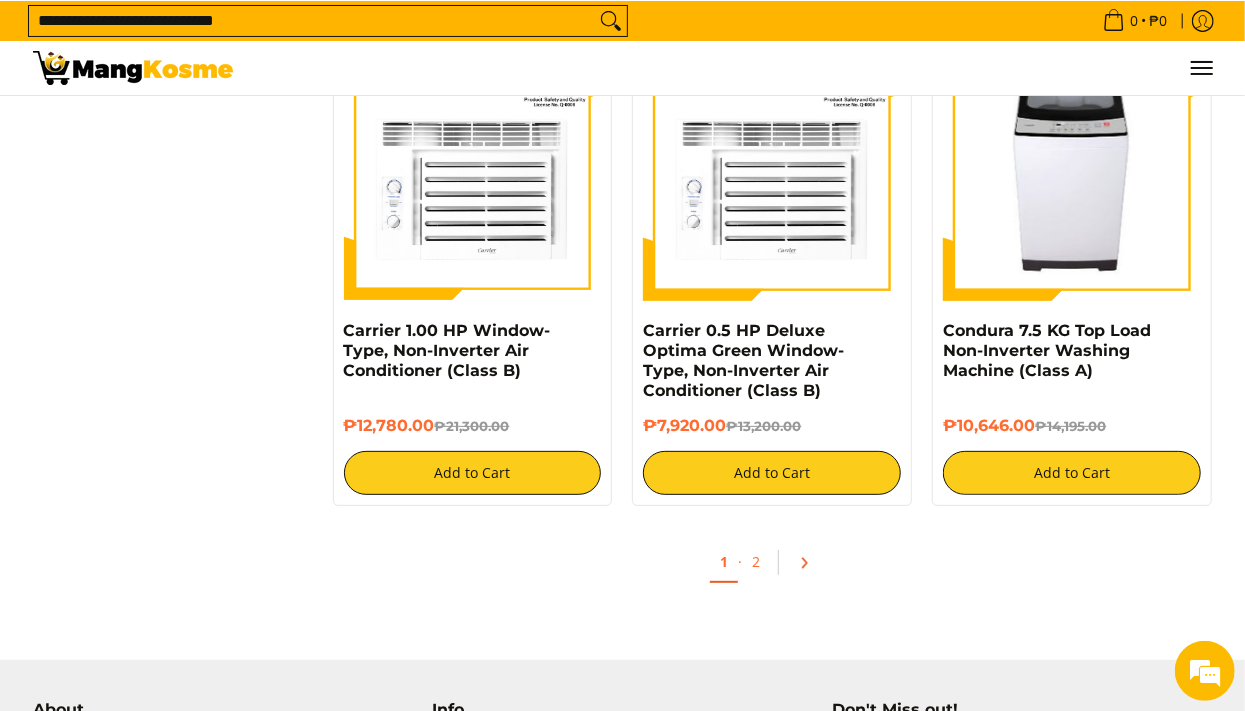 scroll, scrollTop: 3880, scrollLeft: 0, axis: vertical 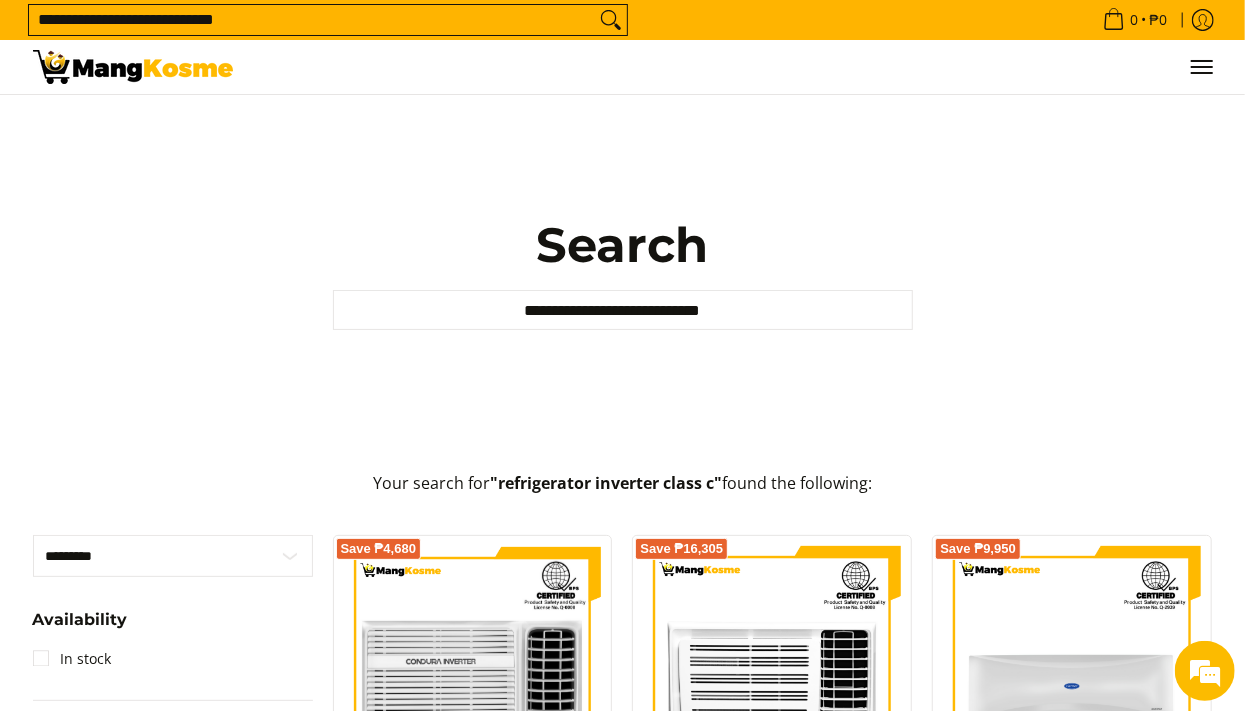 click at bounding box center [133, 67] 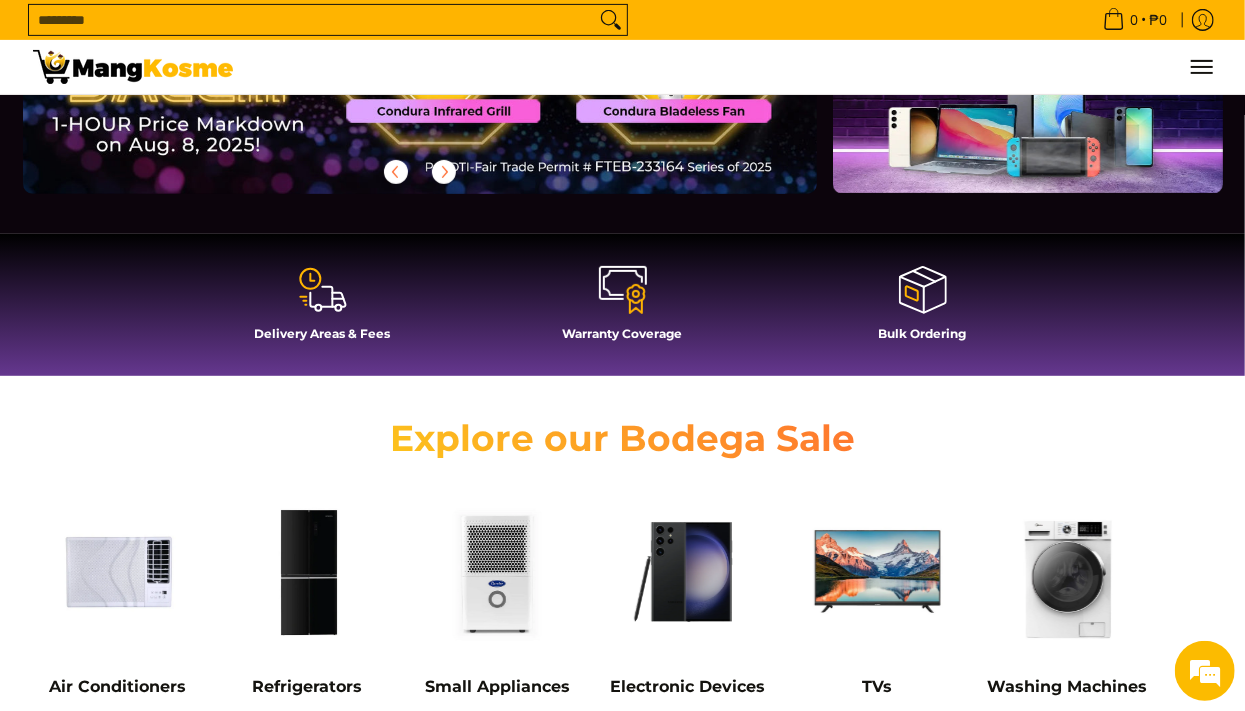 scroll, scrollTop: 0, scrollLeft: 0, axis: both 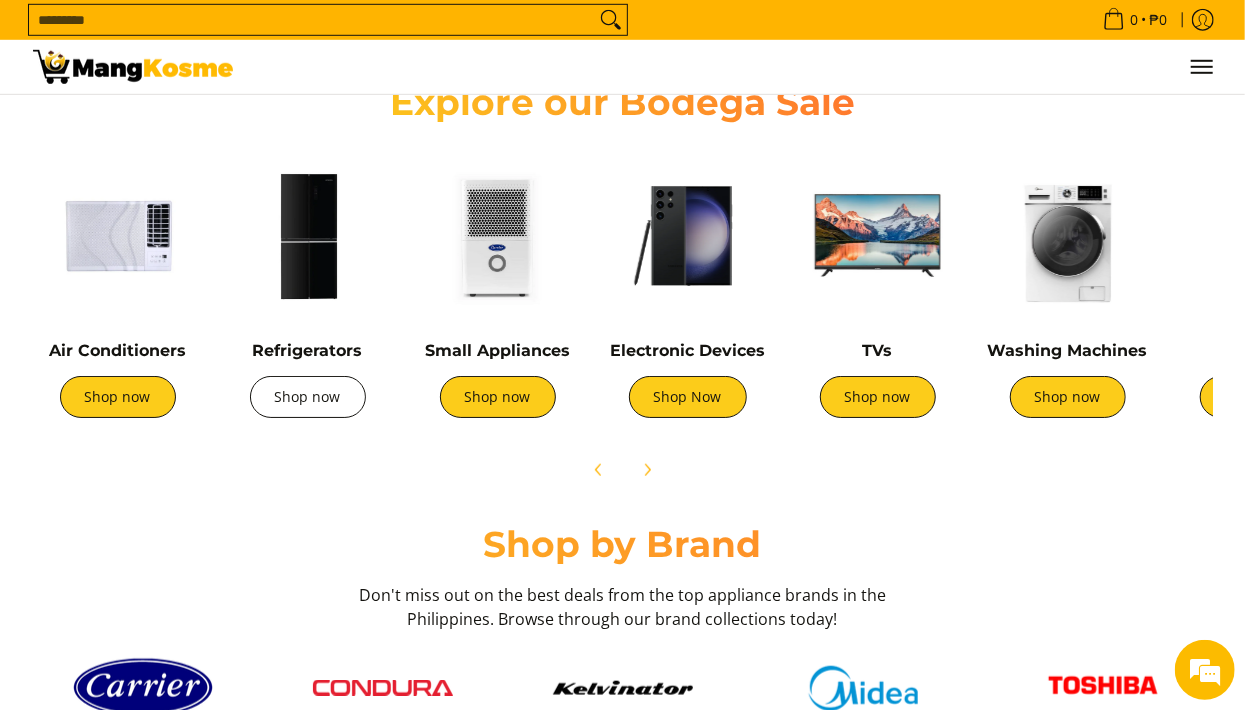 click on "Shop now" at bounding box center (308, 397) 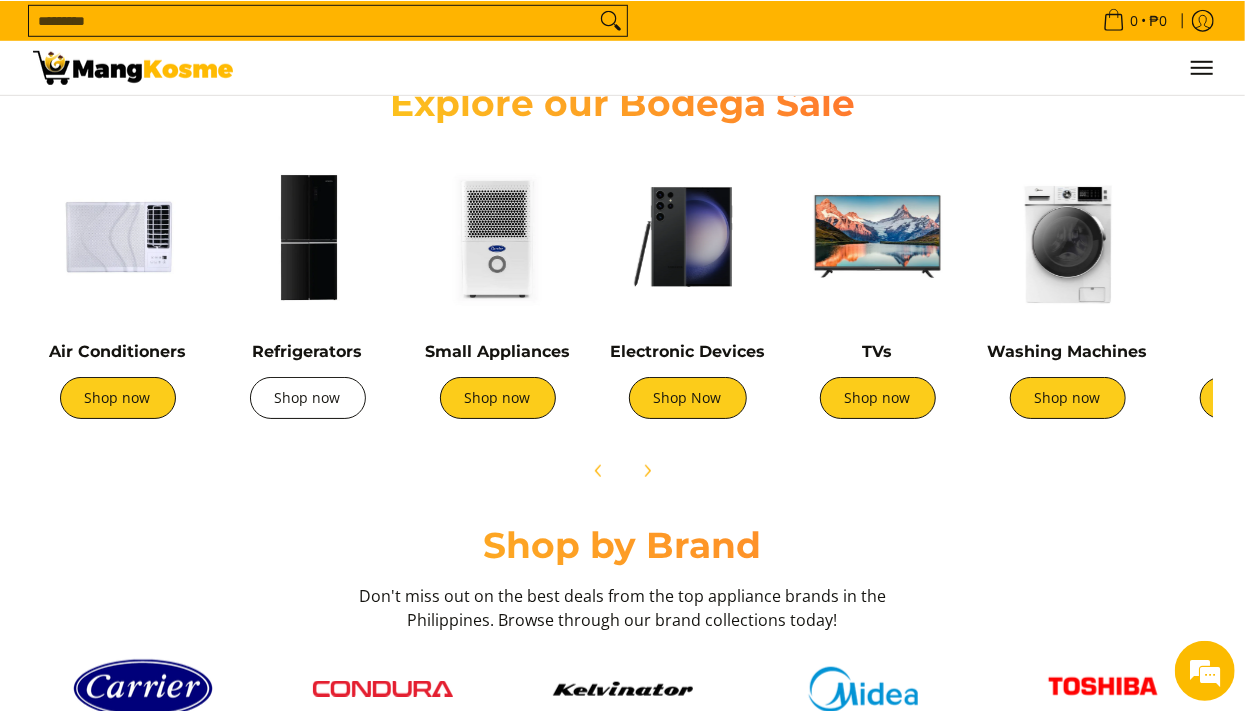 scroll, scrollTop: 805, scrollLeft: 0, axis: vertical 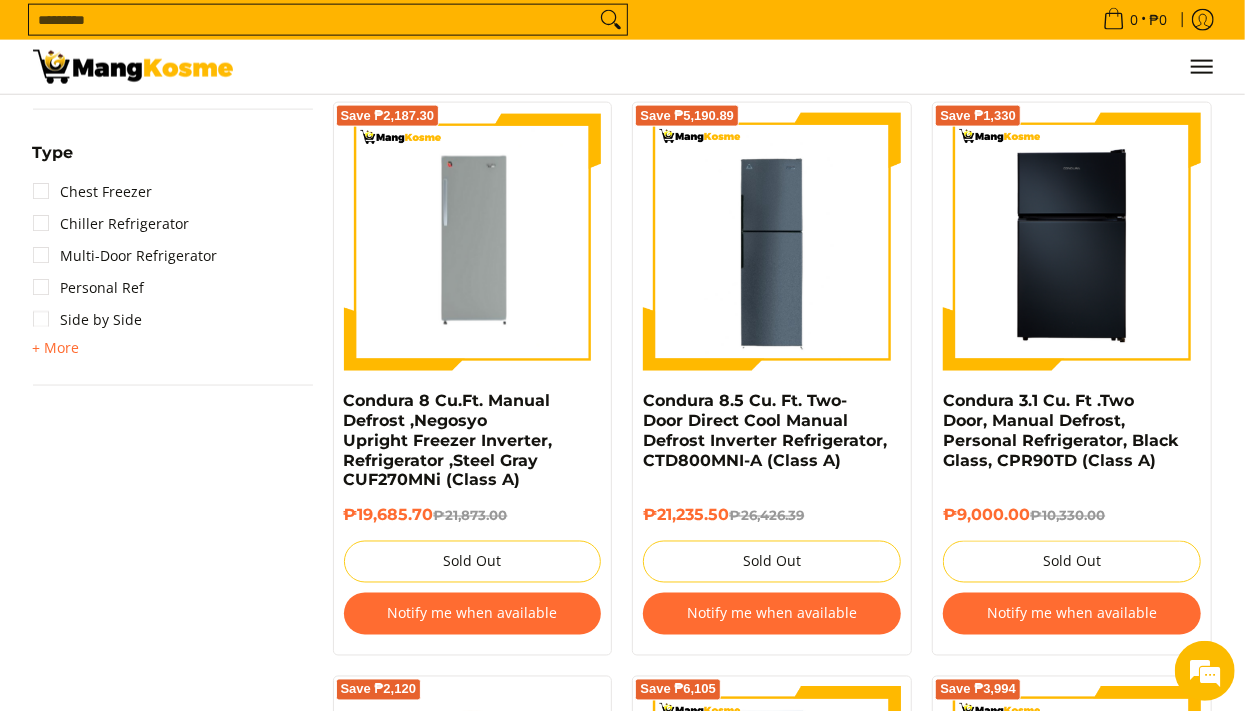 click at bounding box center (1072, 242) 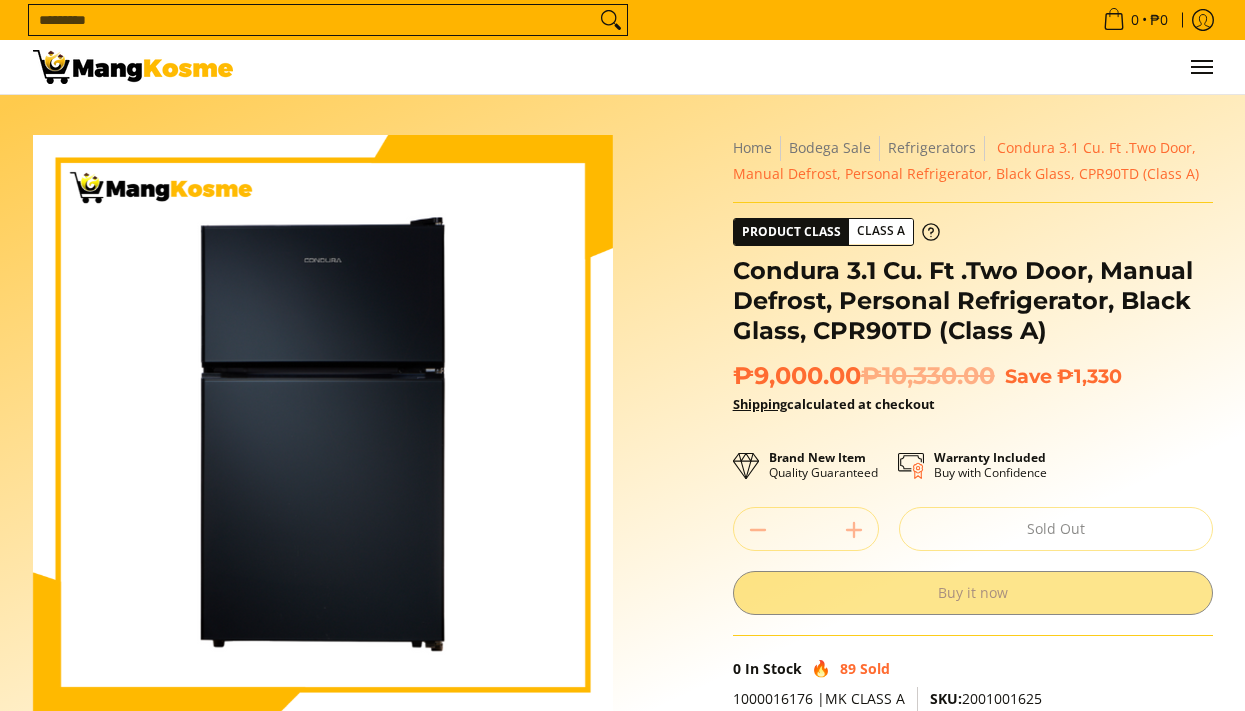 scroll, scrollTop: 472, scrollLeft: 0, axis: vertical 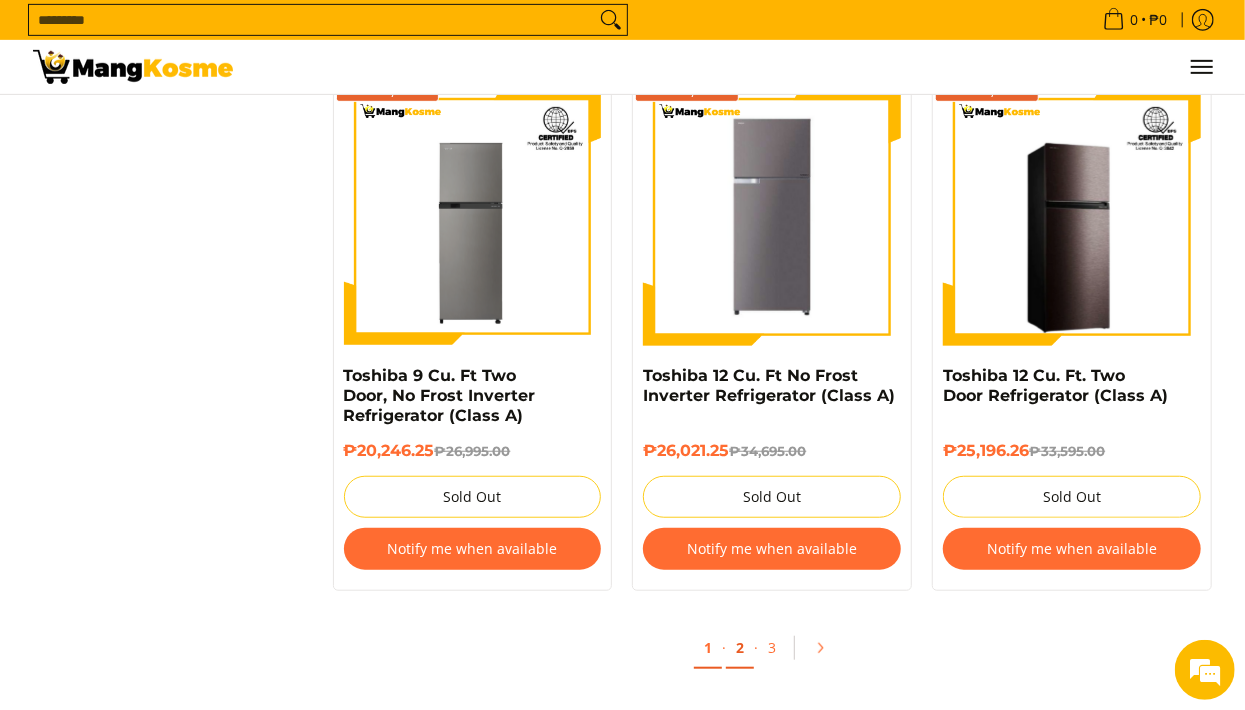 click on "2" at bounding box center (740, 648) 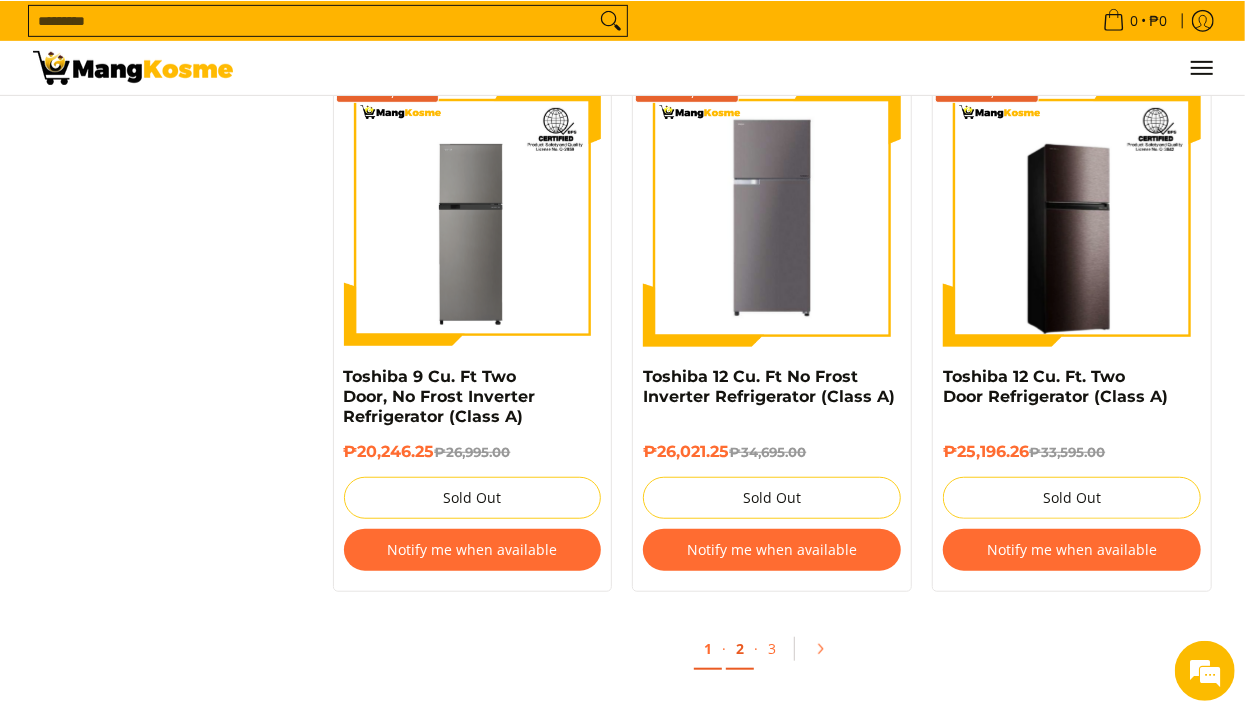 scroll, scrollTop: 4310, scrollLeft: 0, axis: vertical 